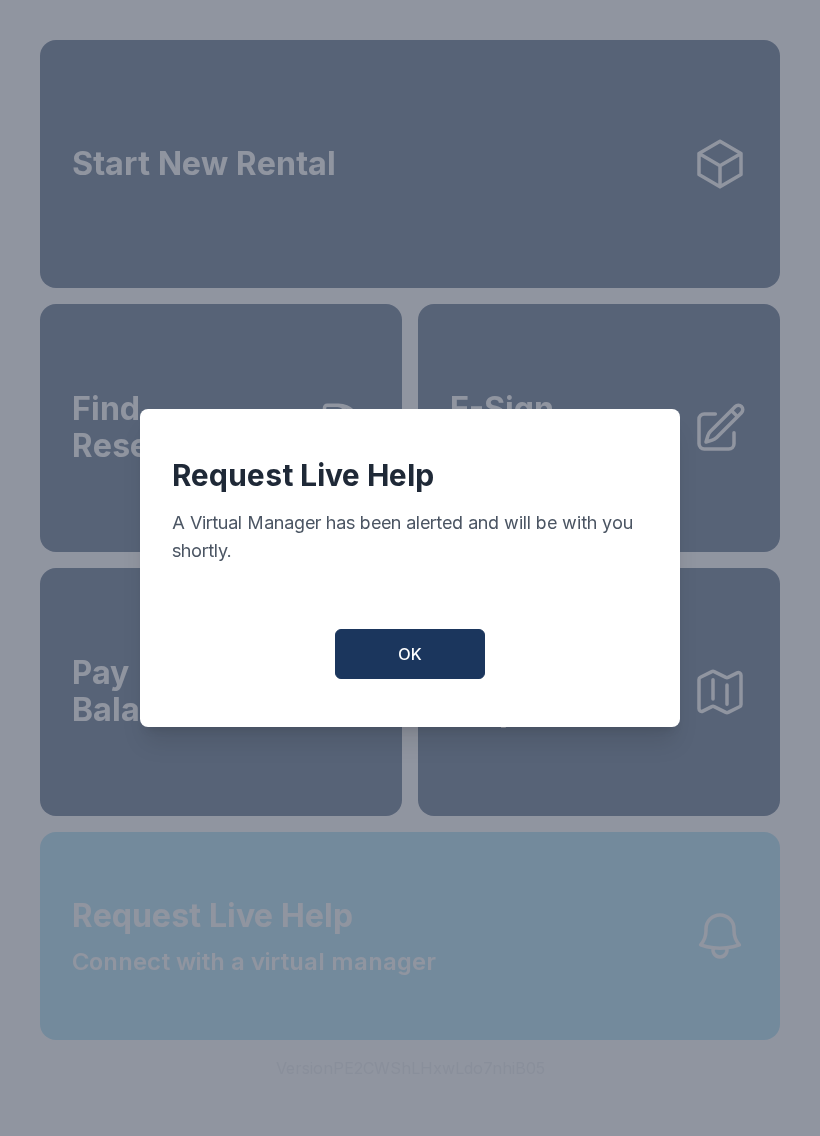 scroll, scrollTop: 0, scrollLeft: 0, axis: both 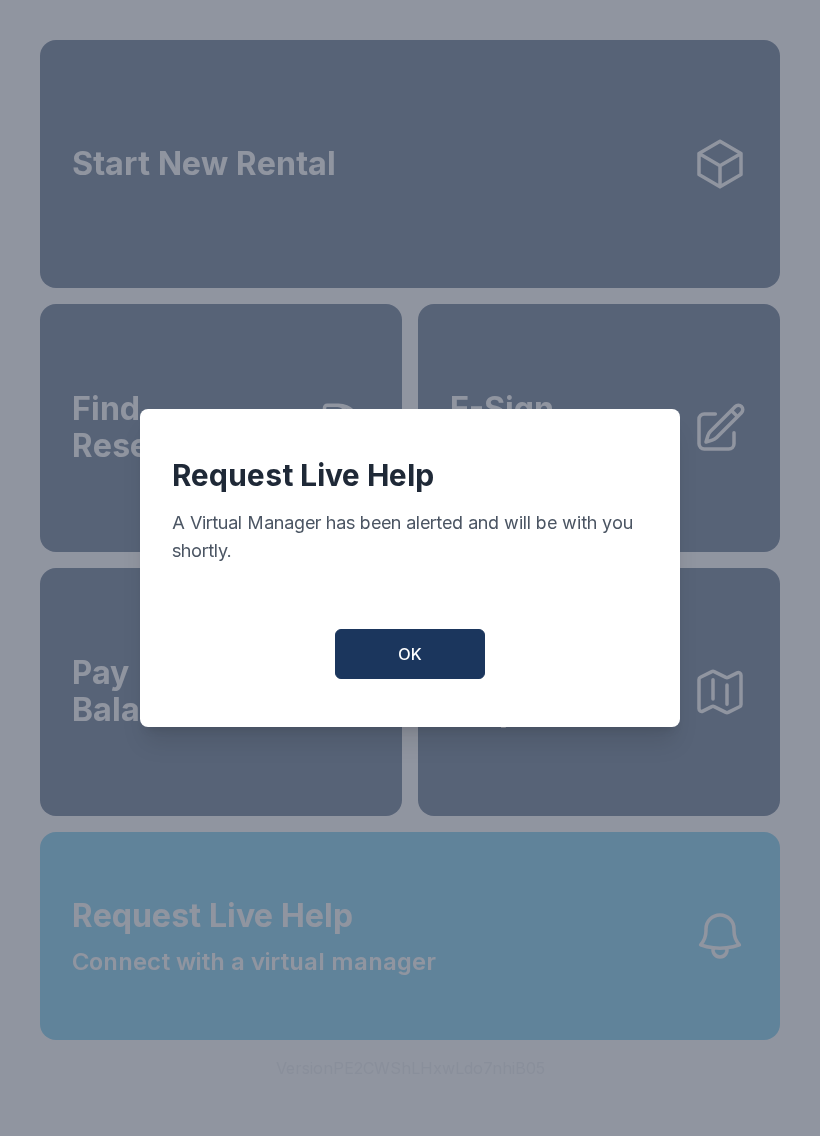 click on "OK" at bounding box center [410, 654] 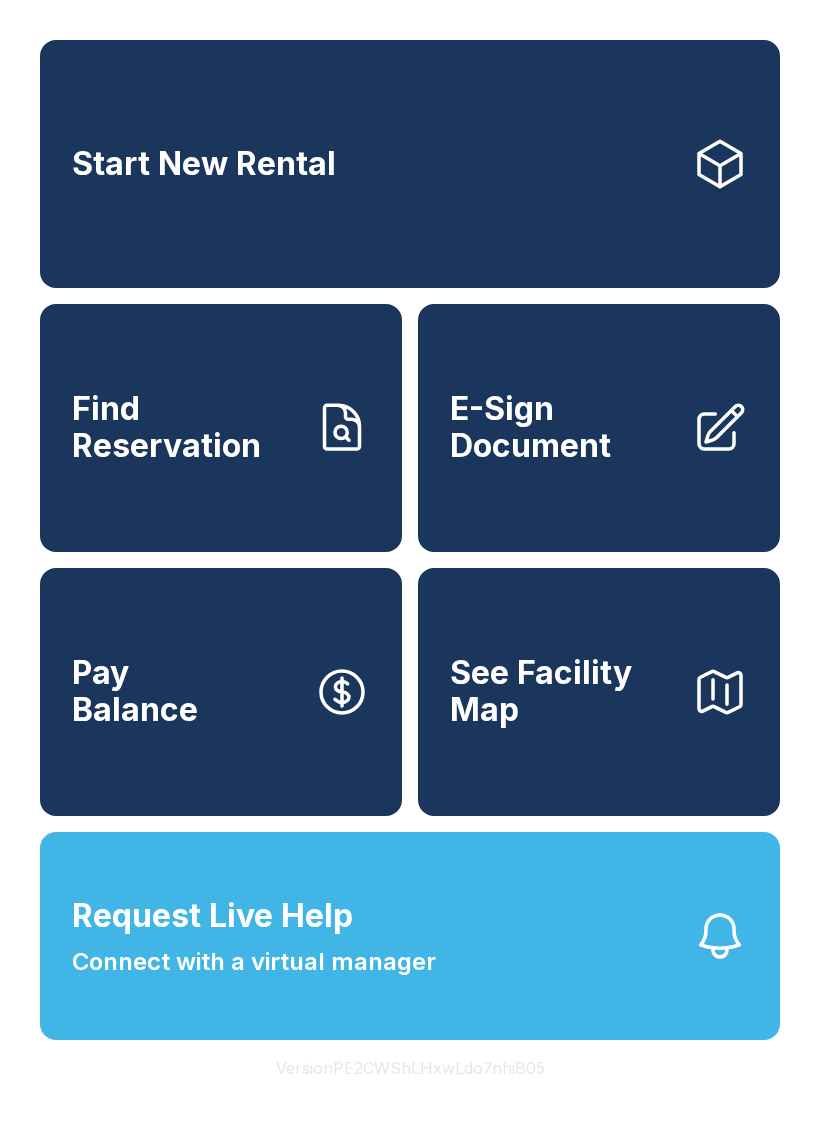 click on "Connect with a virtual manager" at bounding box center (254, 962) 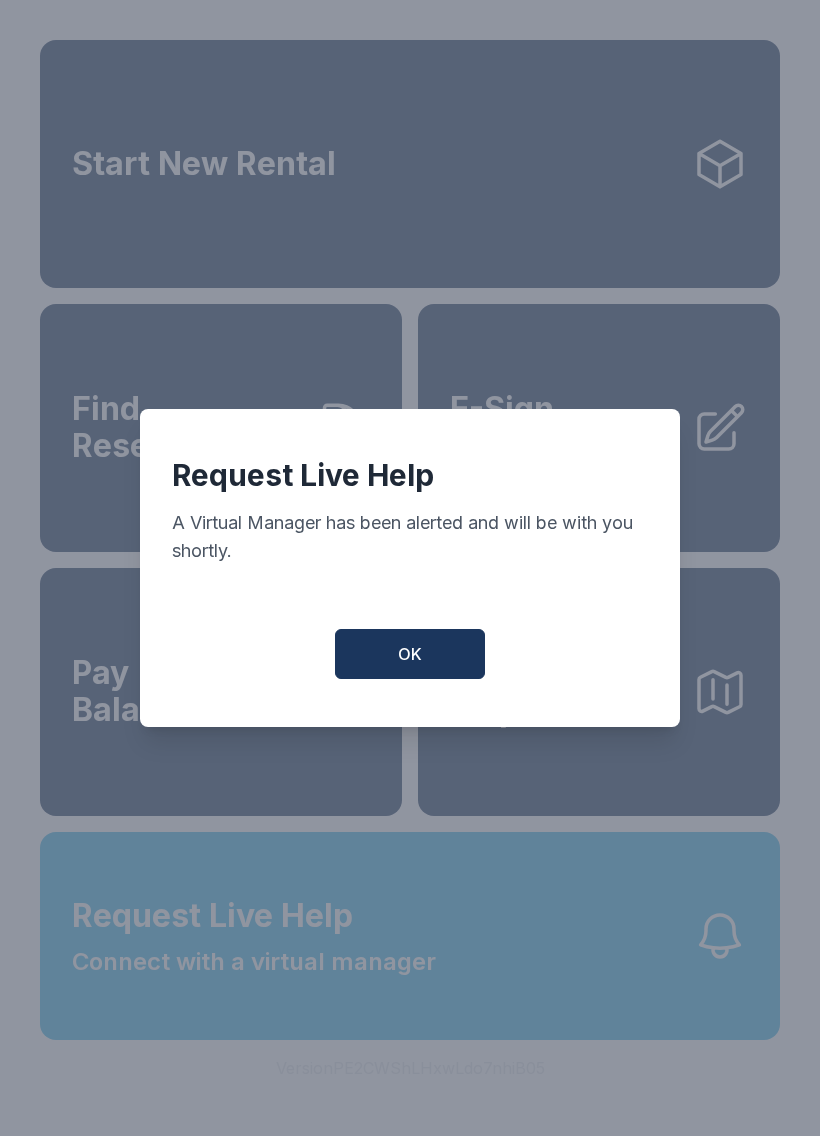 click on "OK" at bounding box center [410, 654] 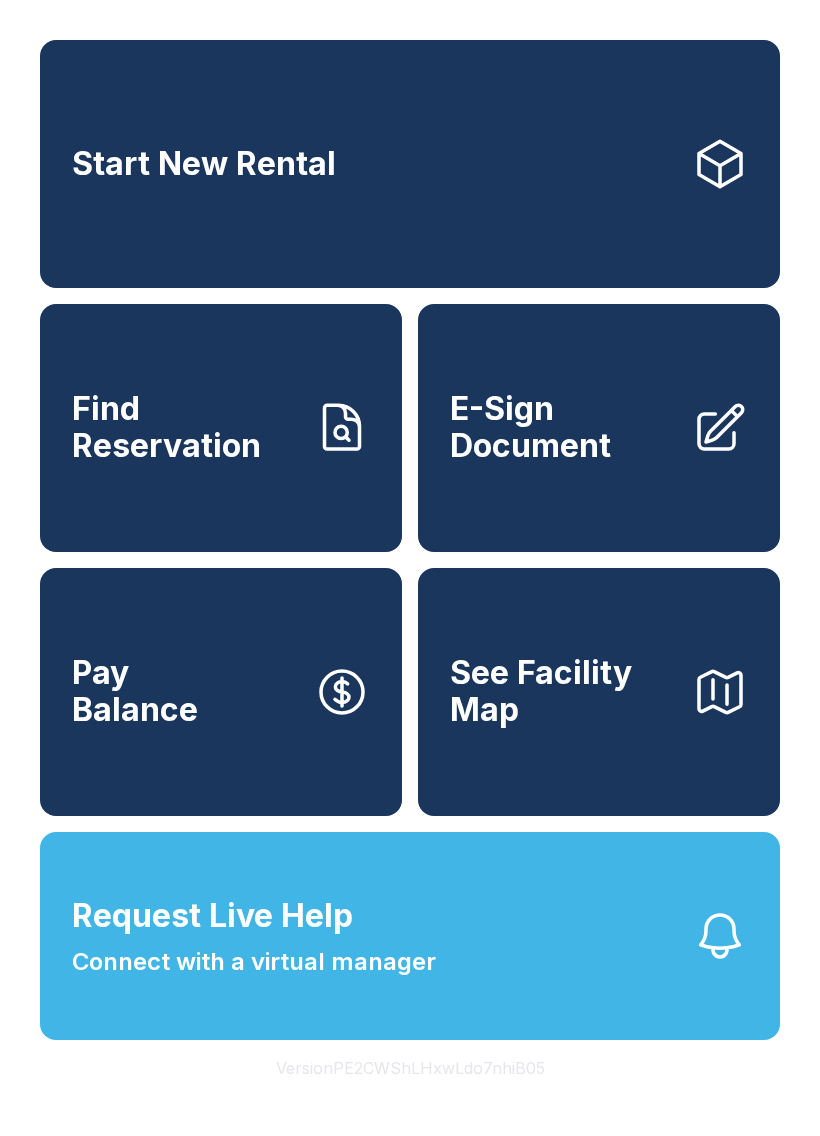 click on "Request Live Help Connect with a virtual manager" at bounding box center [254, 936] 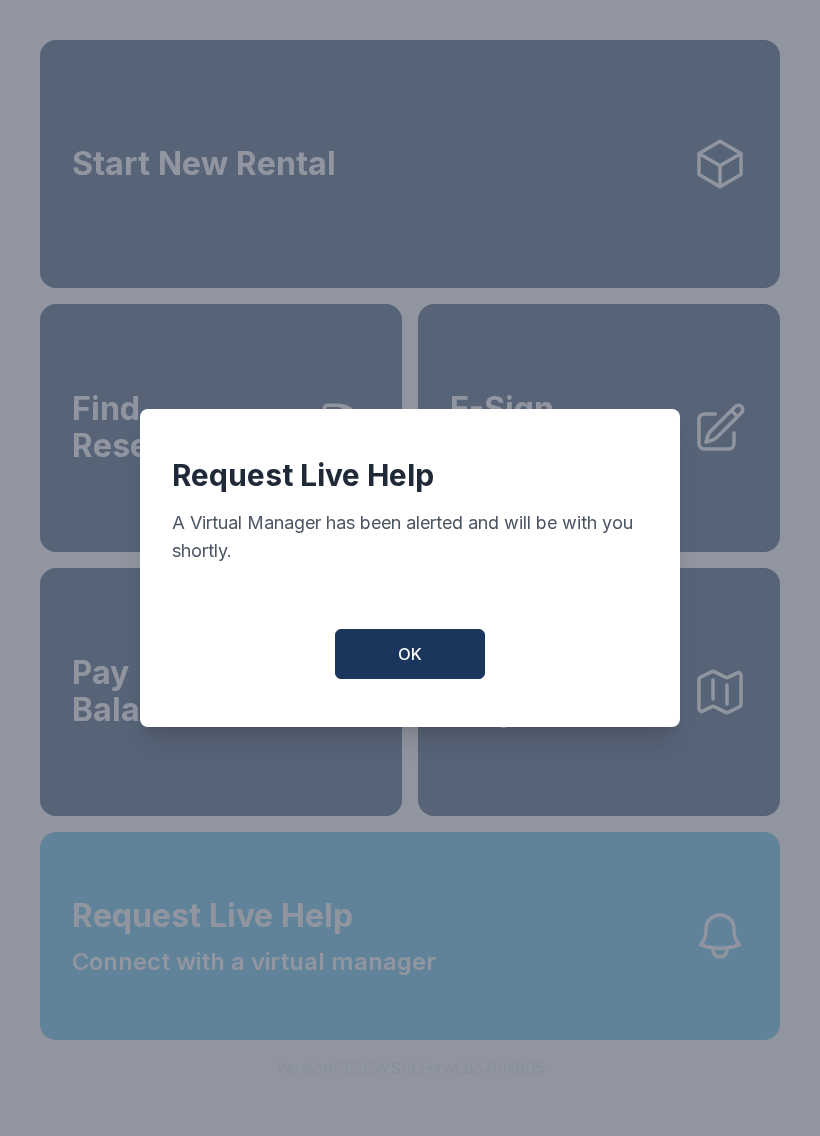 click on "OK" at bounding box center (410, 654) 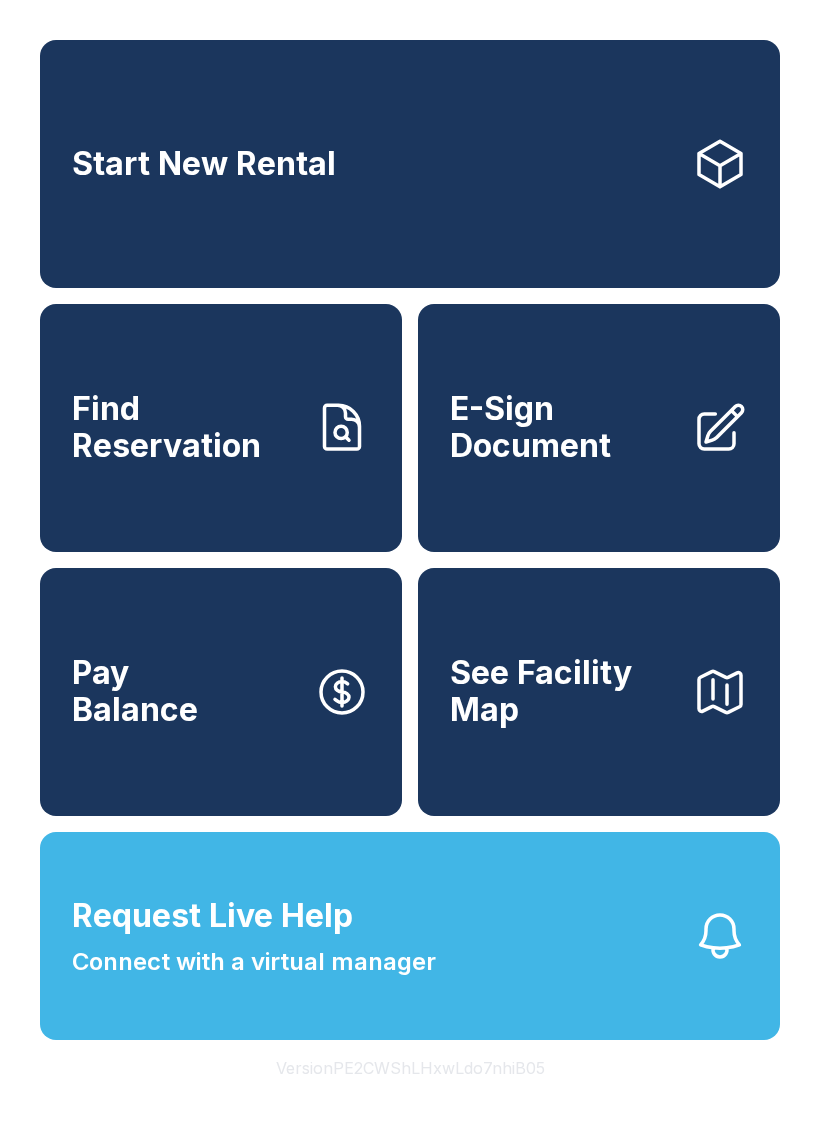 click on "Find Reservation" at bounding box center [221, 428] 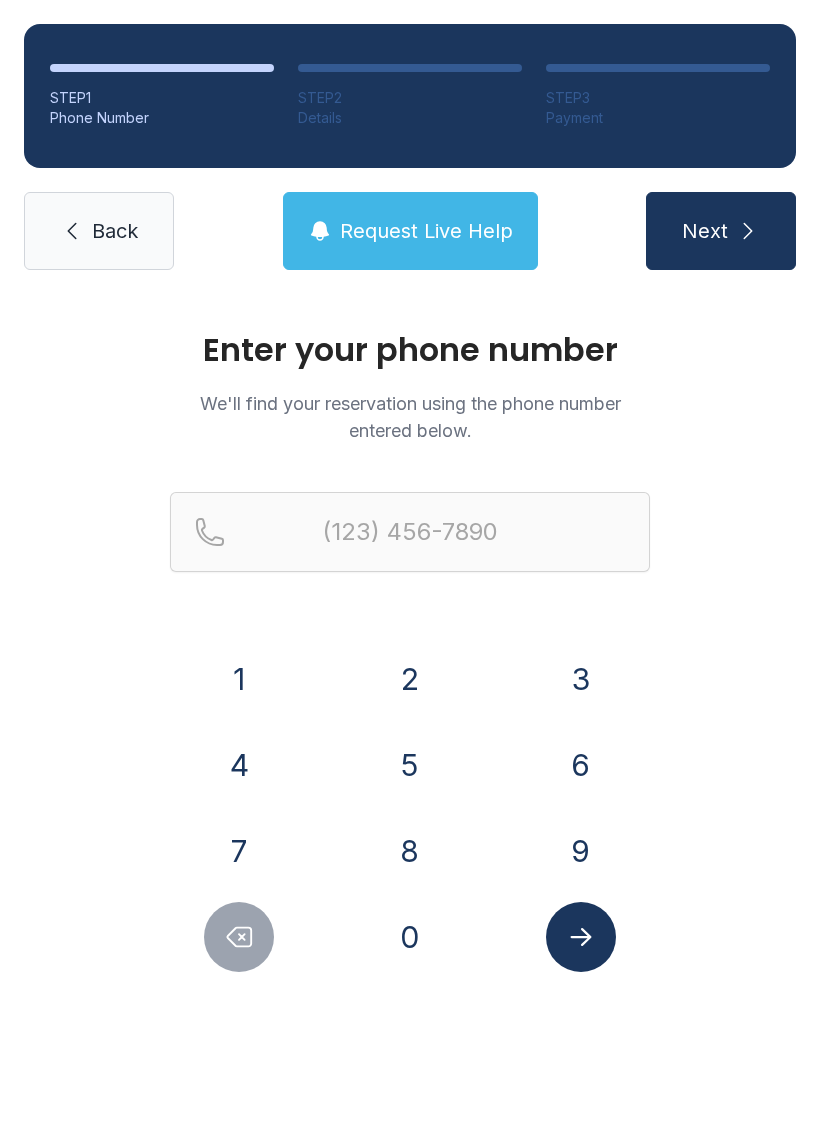 click on "4" at bounding box center (239, 765) 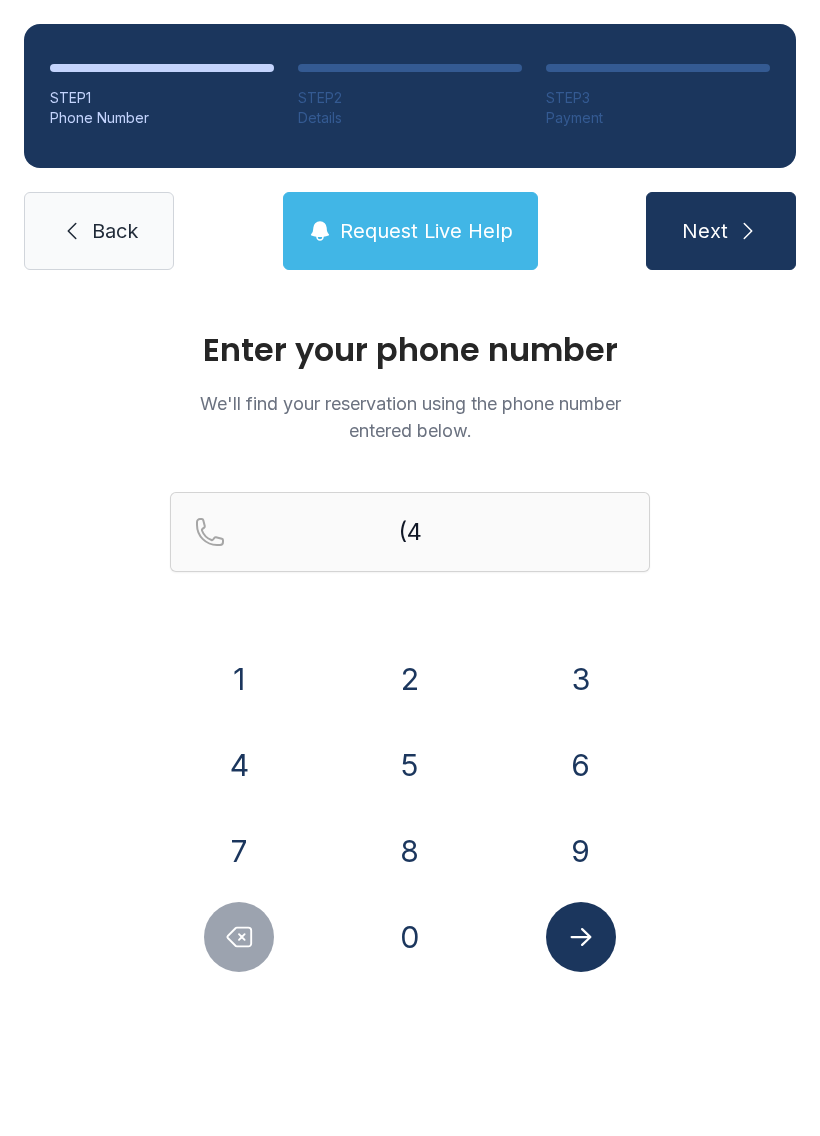 click on "0" at bounding box center [410, 937] 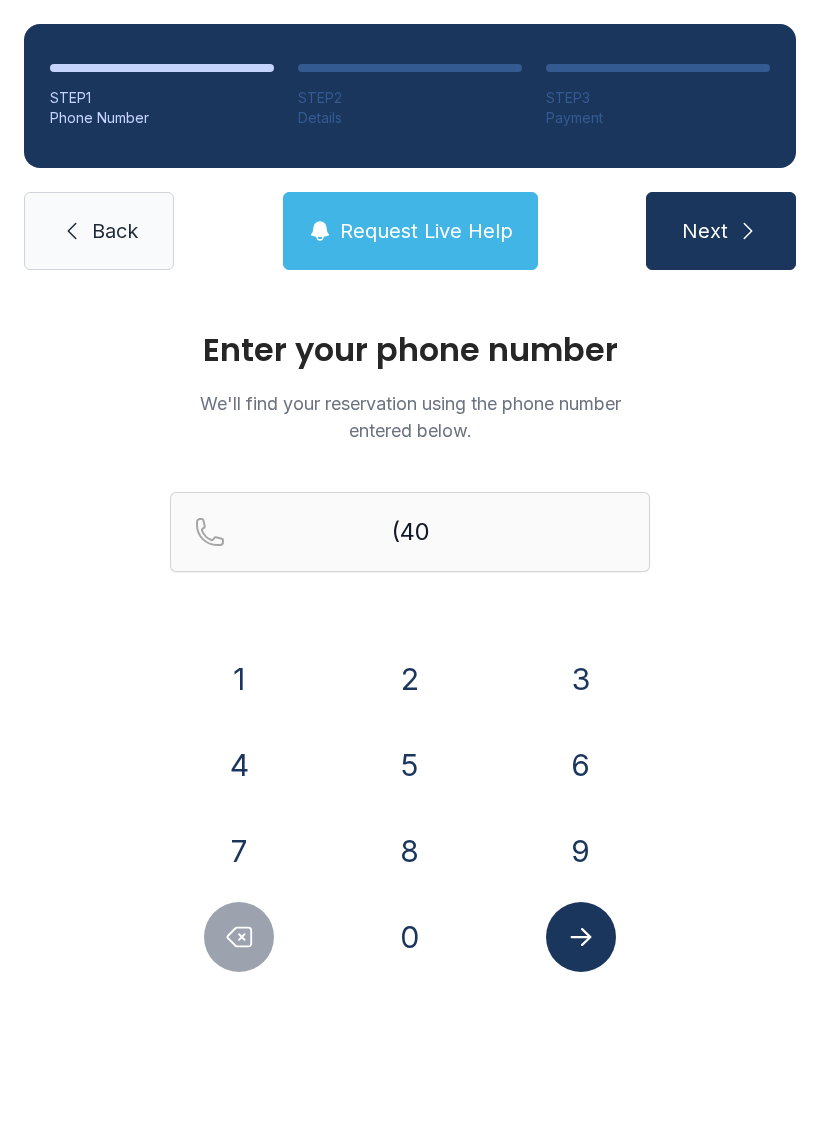 click on "4" at bounding box center [239, 765] 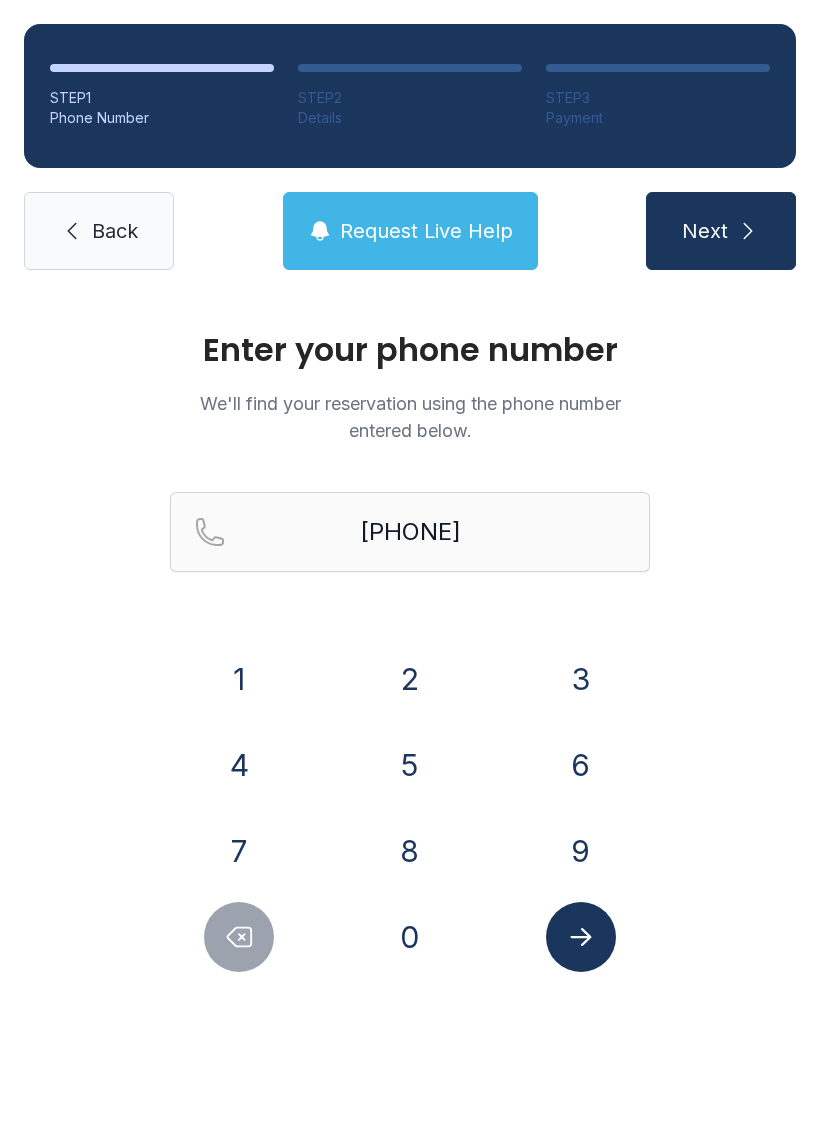 click on "6" at bounding box center (581, 765) 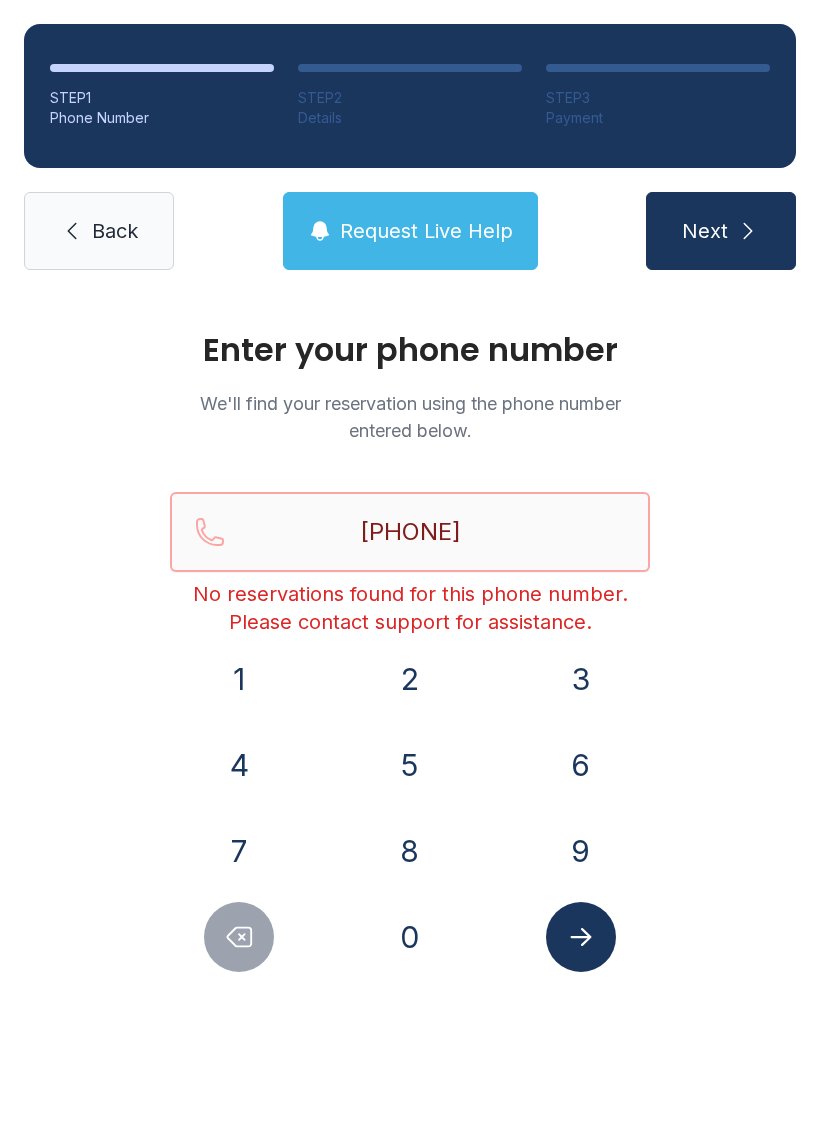 click on "[PHONE]" at bounding box center (410, 532) 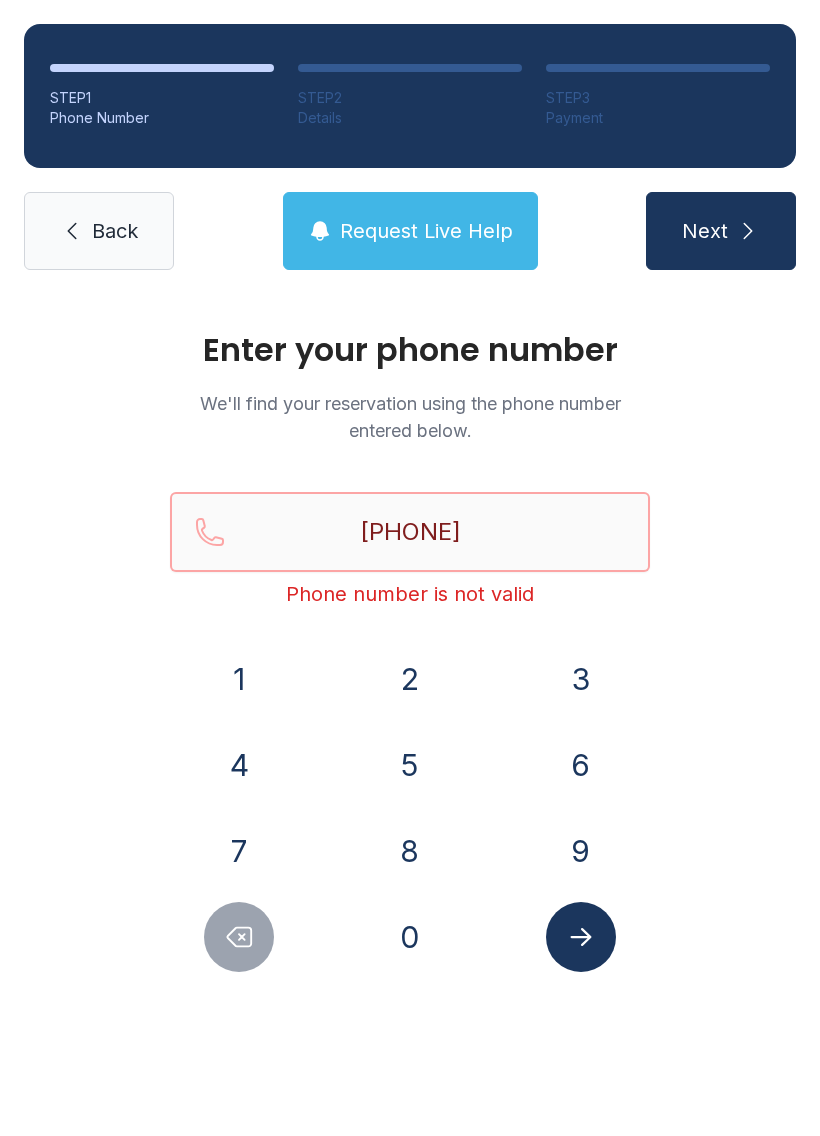 type on "[PHONE]" 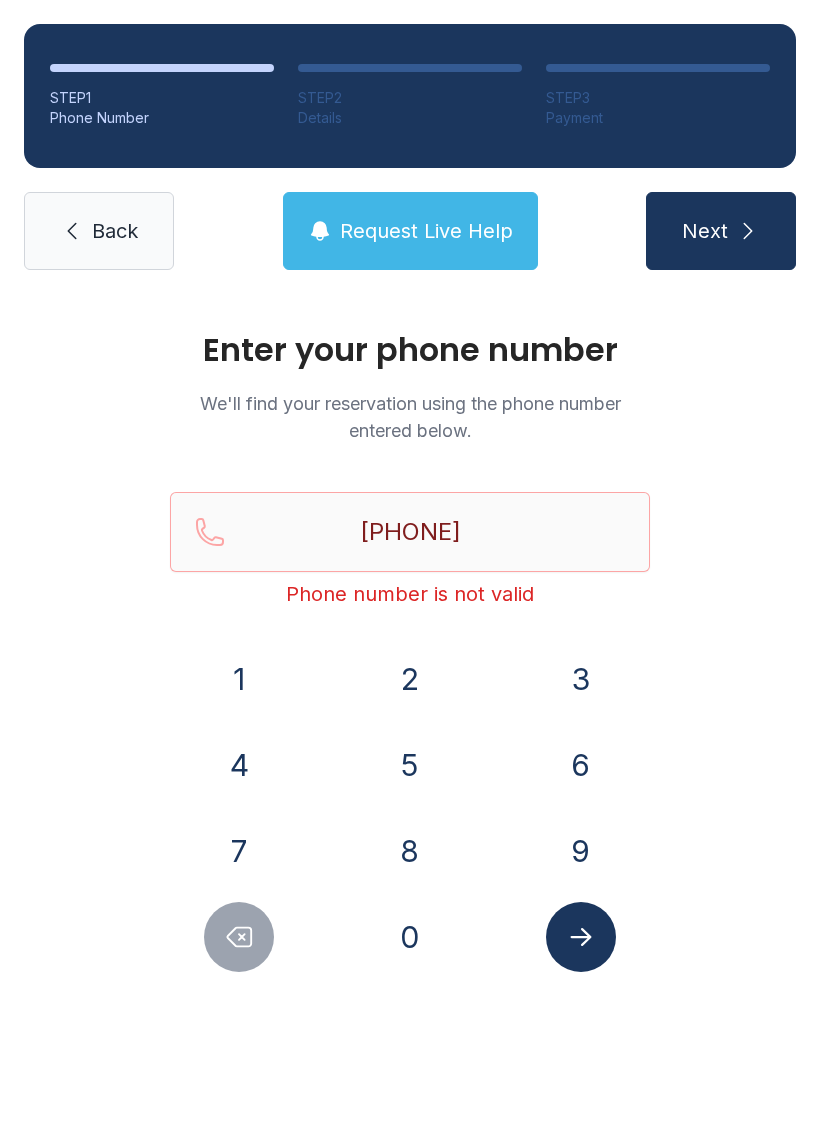 click on "Back" at bounding box center (99, 231) 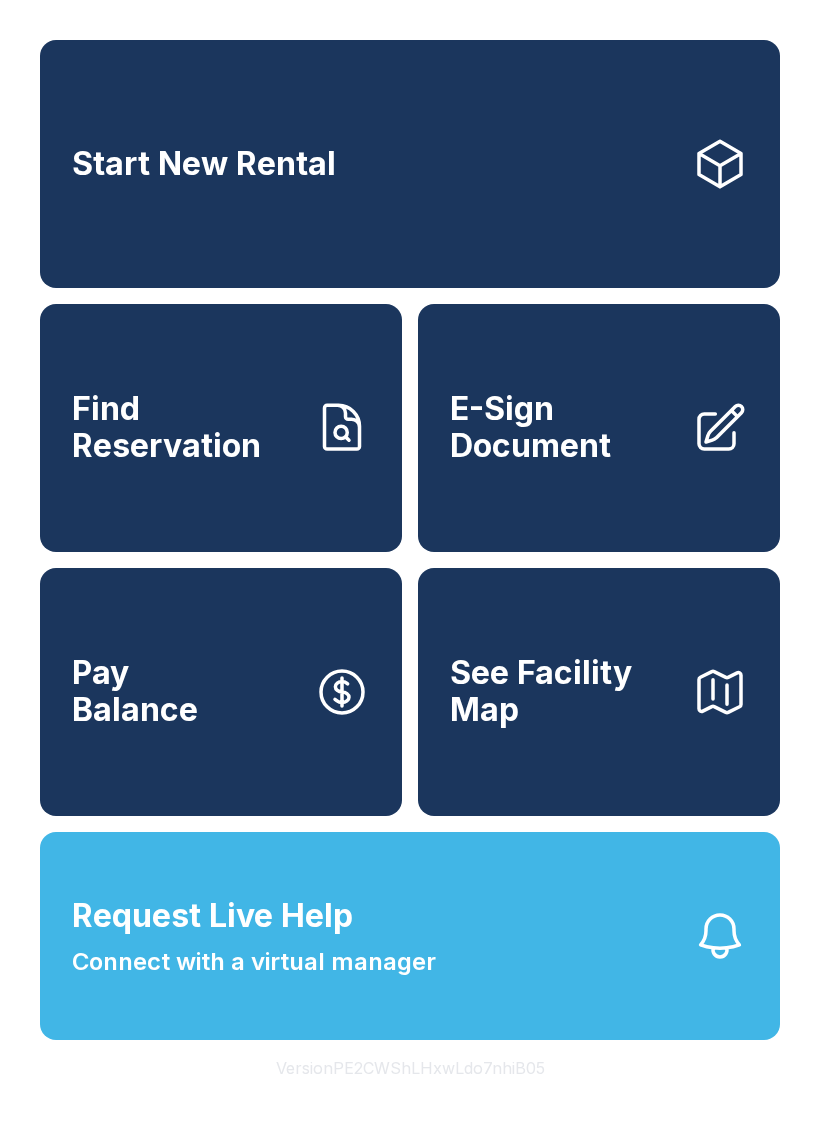 click on "See Facility Map" at bounding box center (563, 691) 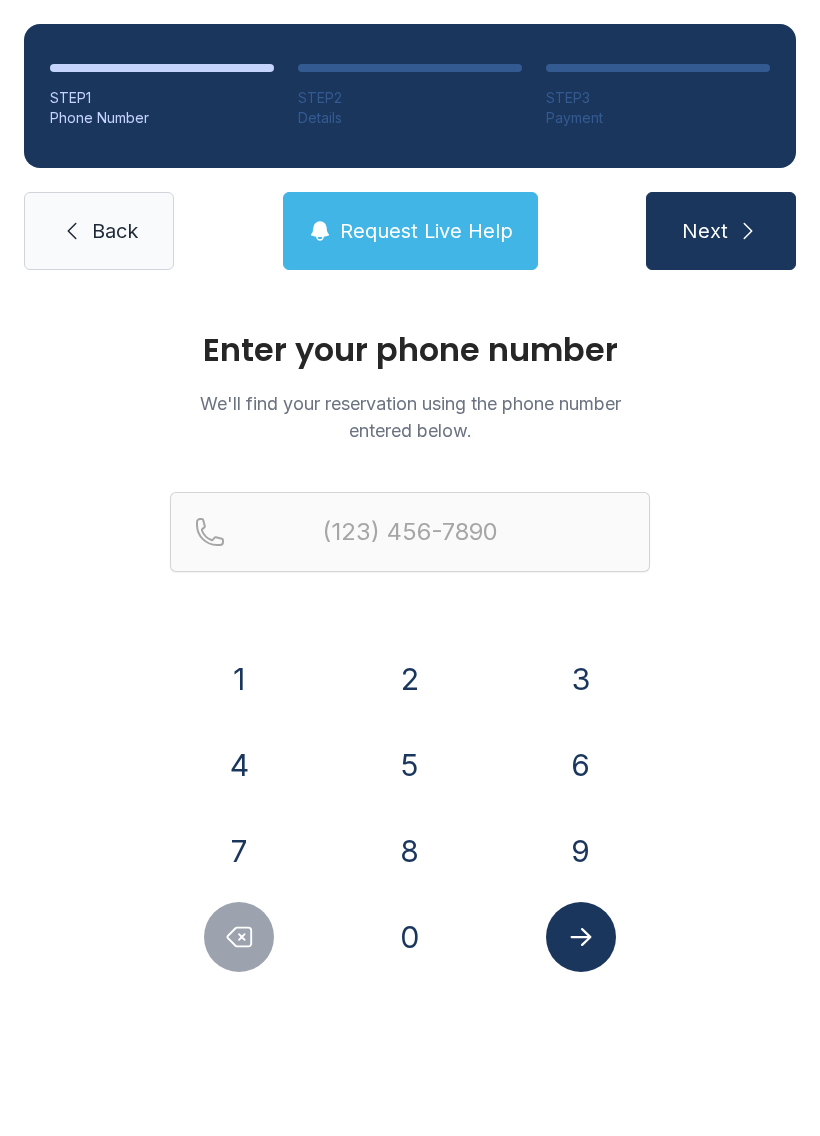 click on "4" at bounding box center (239, 765) 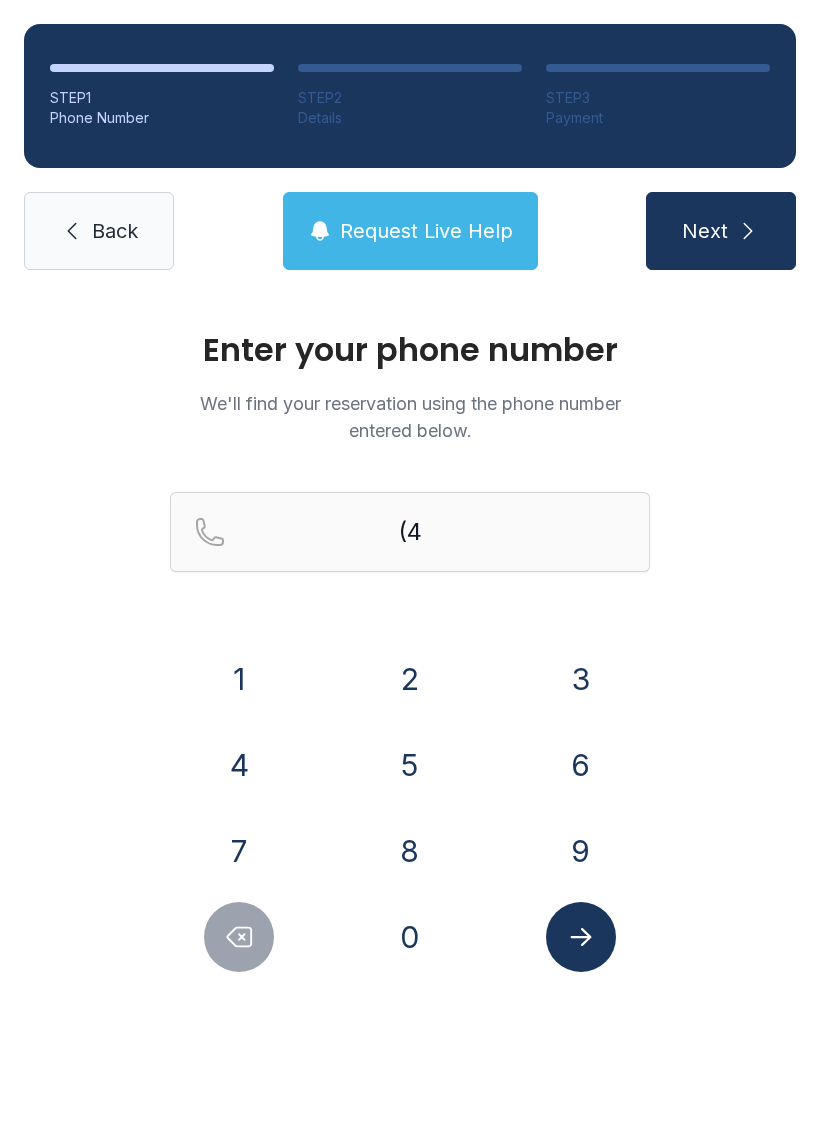 click on "0" at bounding box center [410, 937] 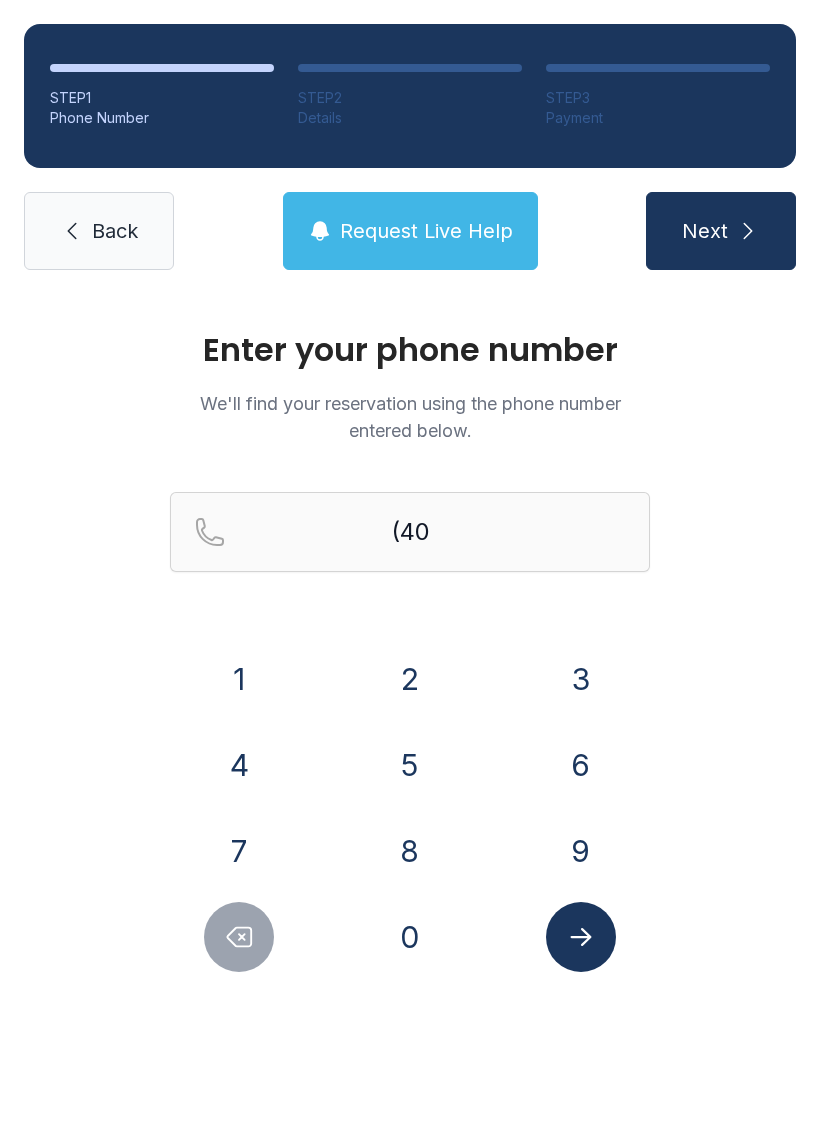 click on "4" at bounding box center (239, 765) 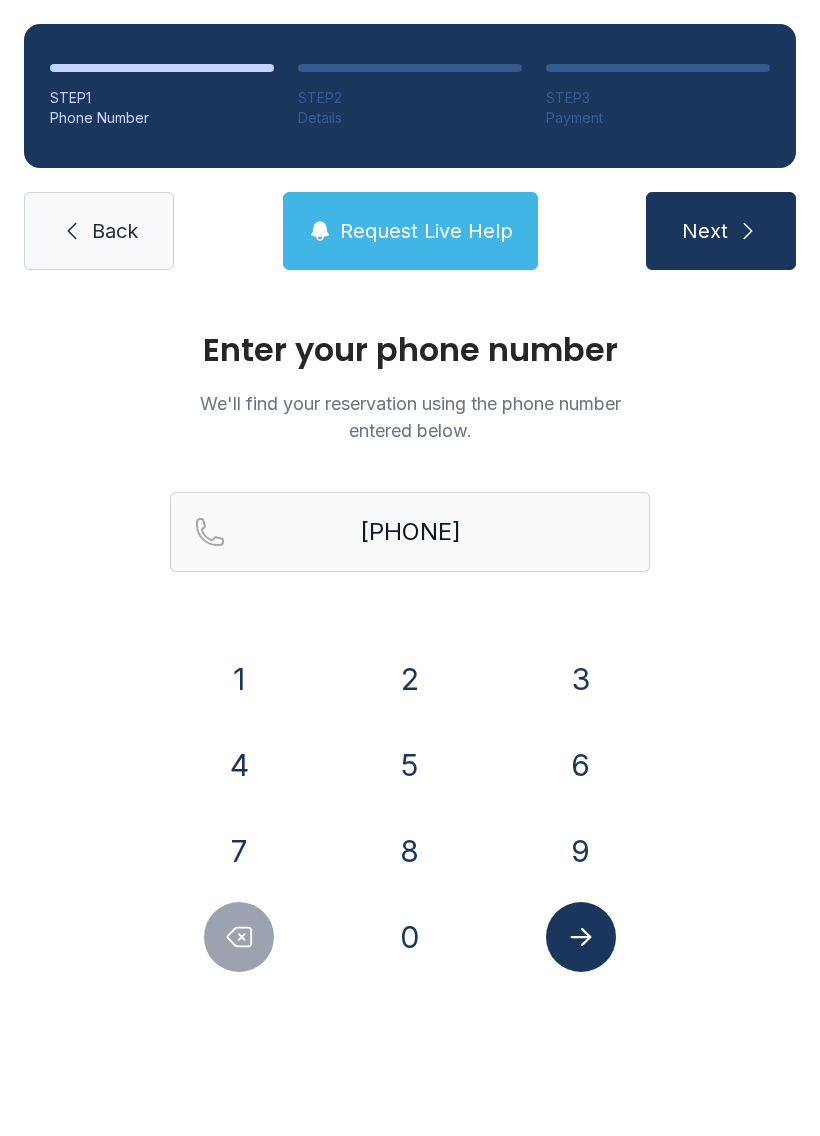 click on "6" at bounding box center [581, 765] 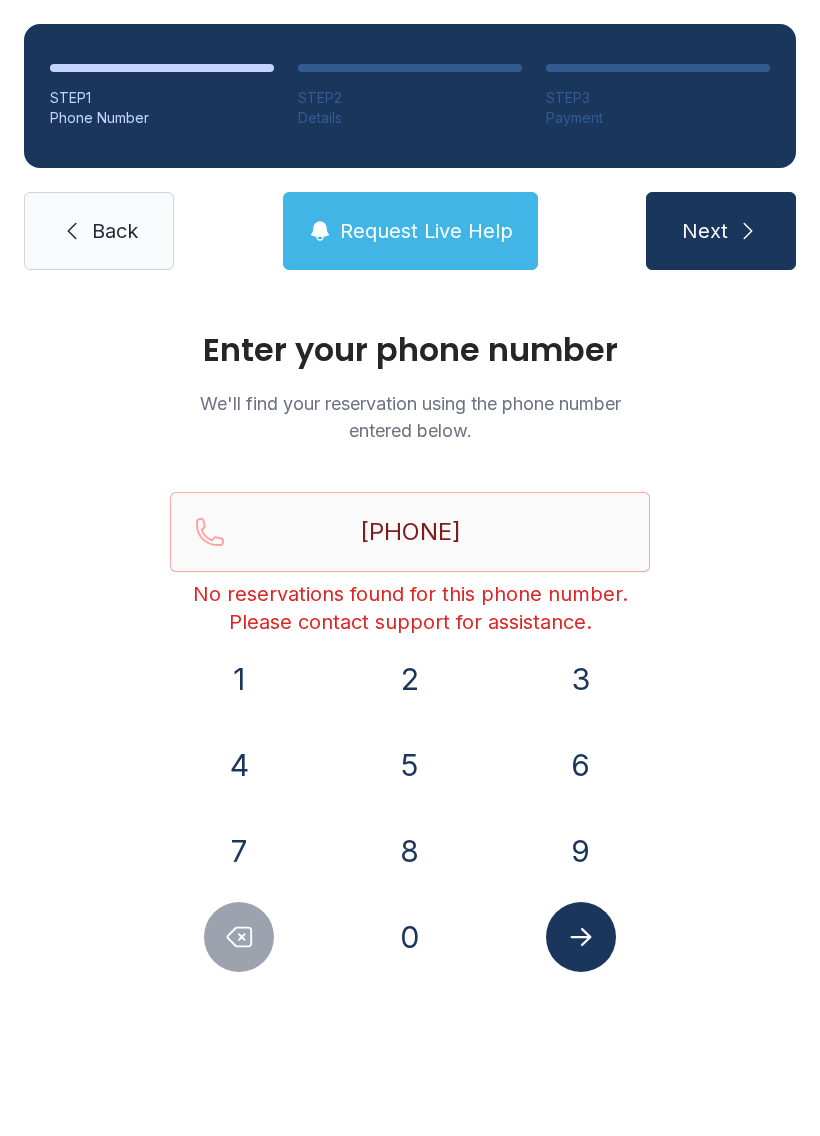 click 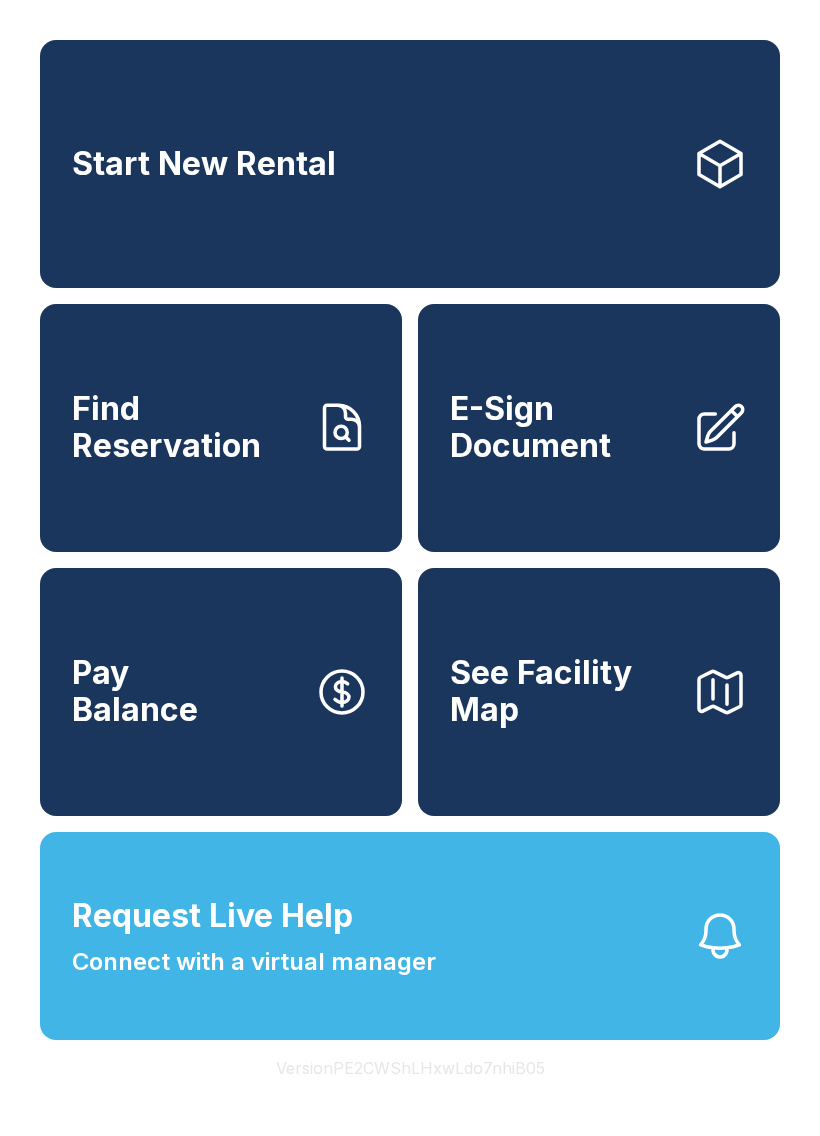 click on "Find Reservation" at bounding box center [221, 428] 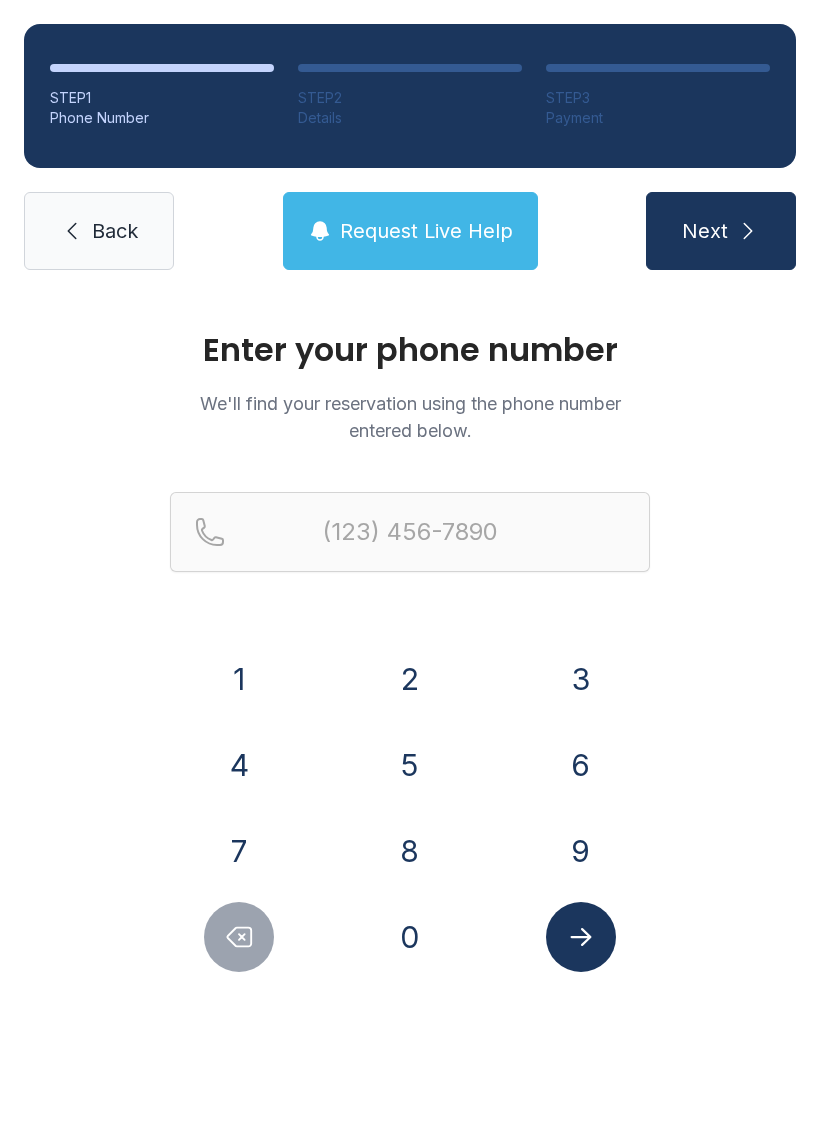 click on "4" at bounding box center [239, 765] 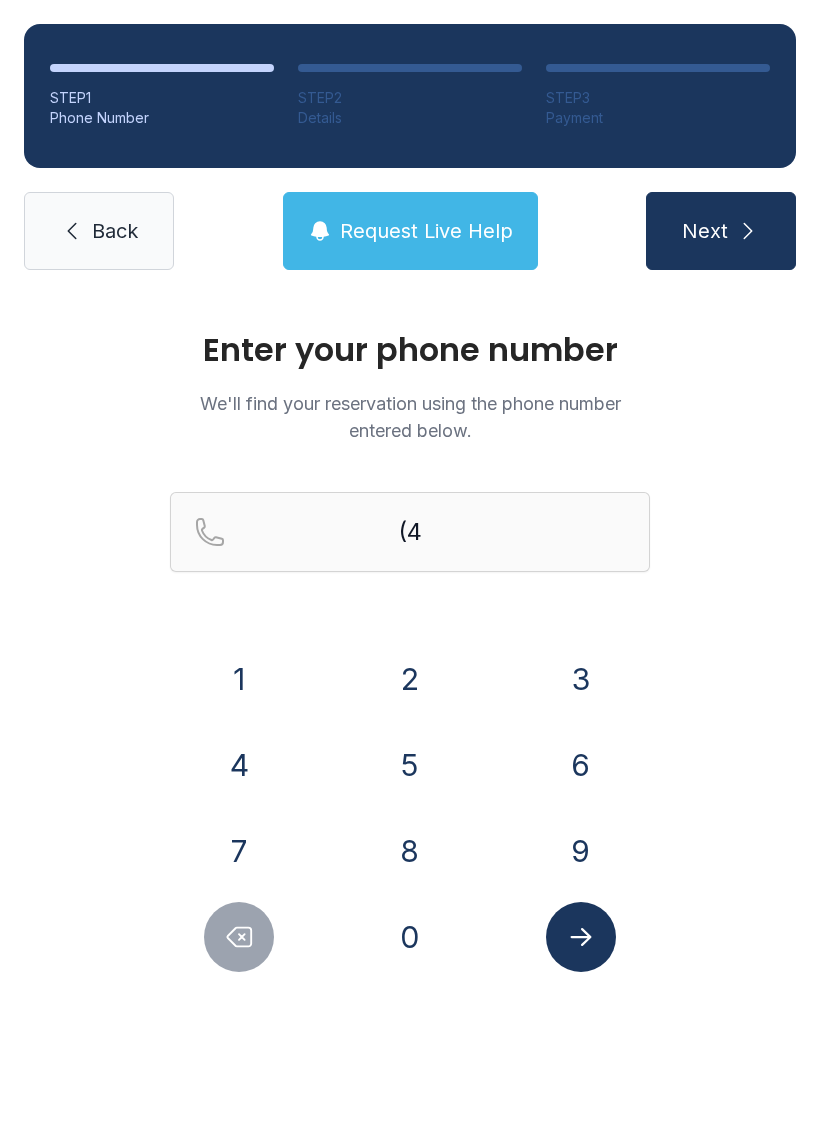 click on "7" at bounding box center (239, 851) 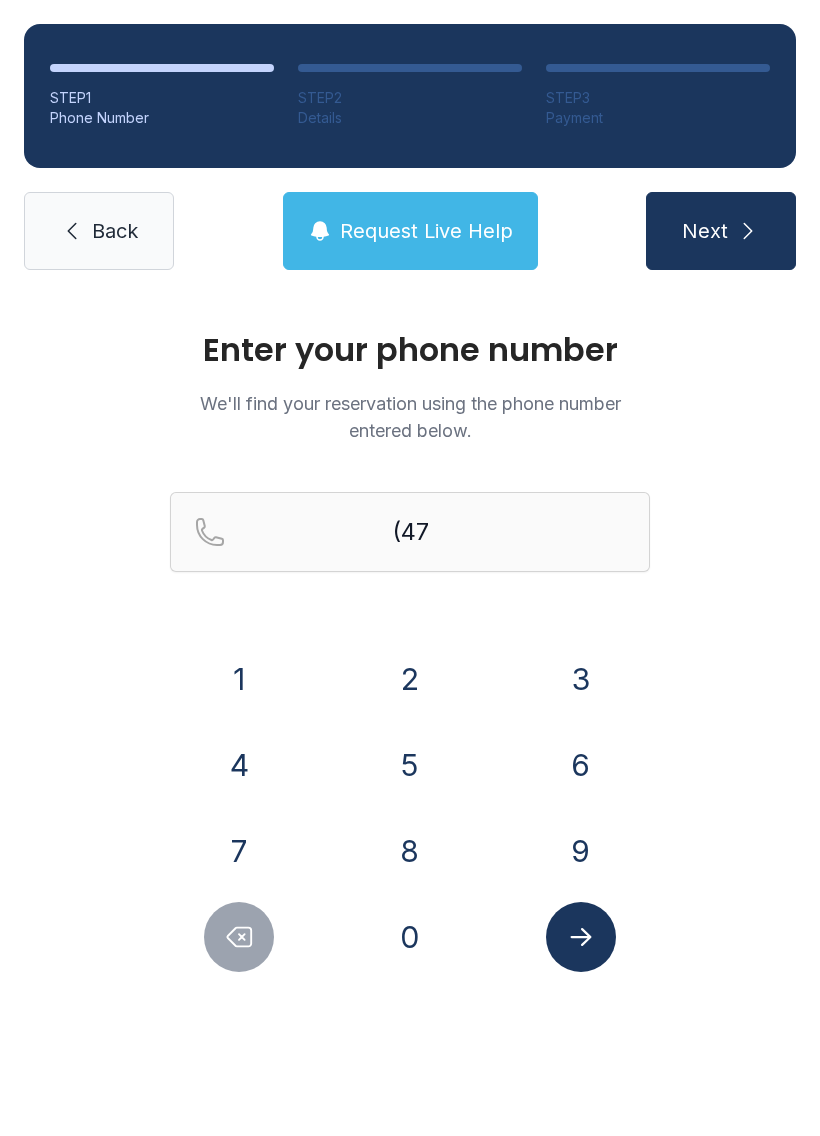 click on "0" at bounding box center (410, 937) 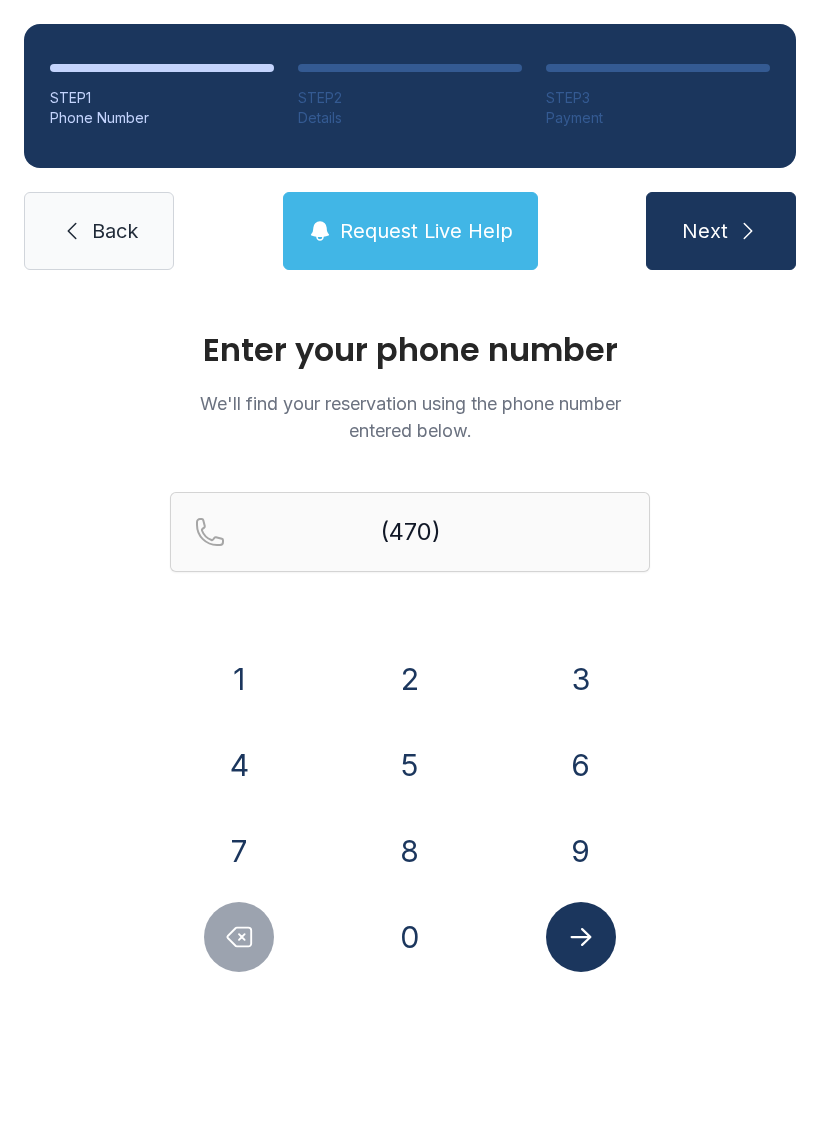 click on "9" at bounding box center (581, 851) 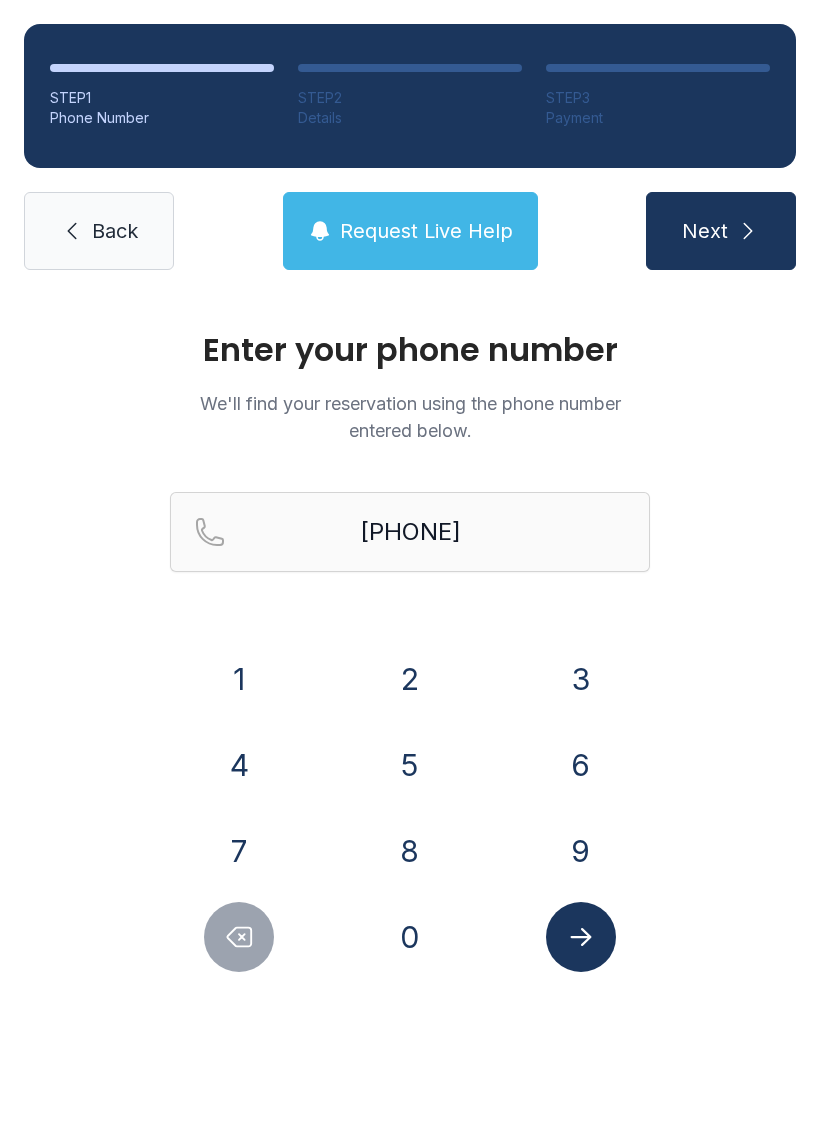 click on "0" at bounding box center (410, 937) 